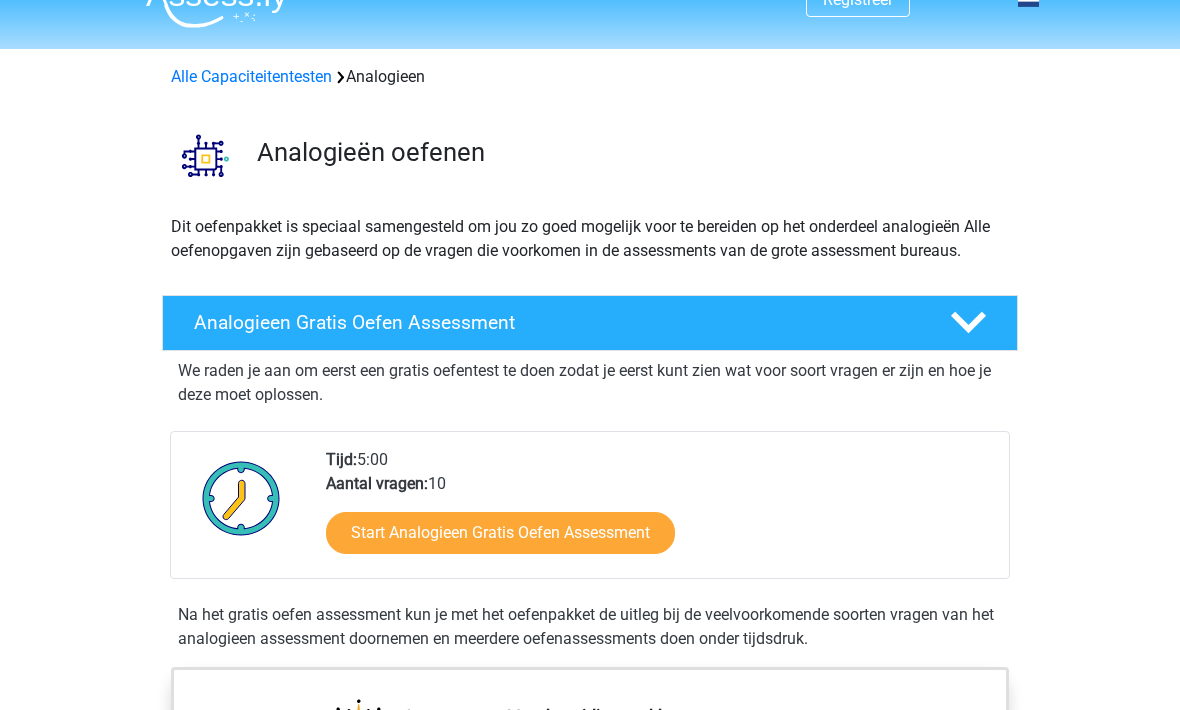 scroll, scrollTop: 35, scrollLeft: 0, axis: vertical 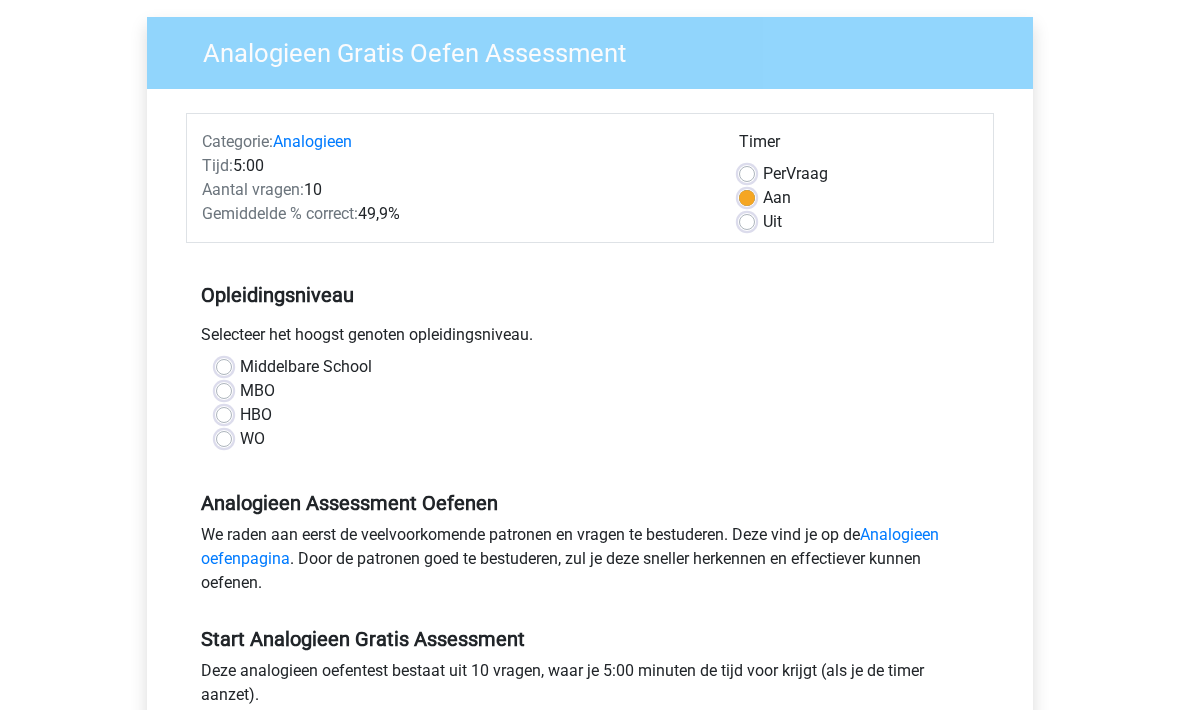 click on "HBO" at bounding box center [256, 415] 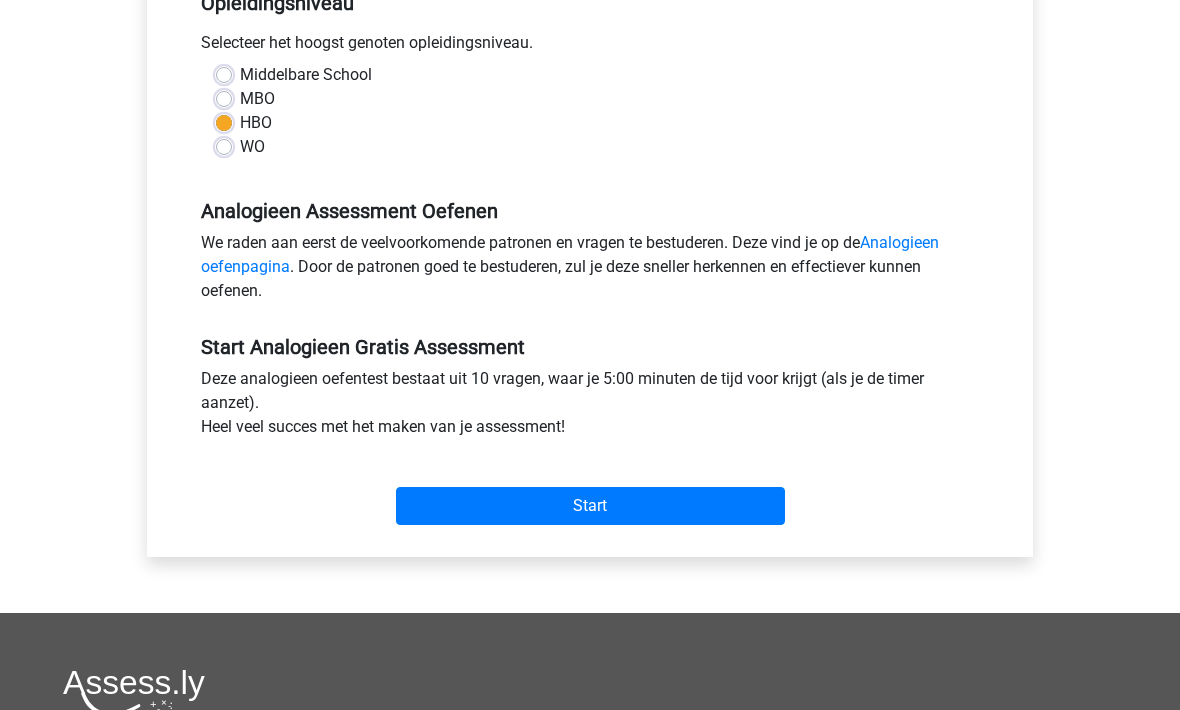 scroll, scrollTop: 441, scrollLeft: 0, axis: vertical 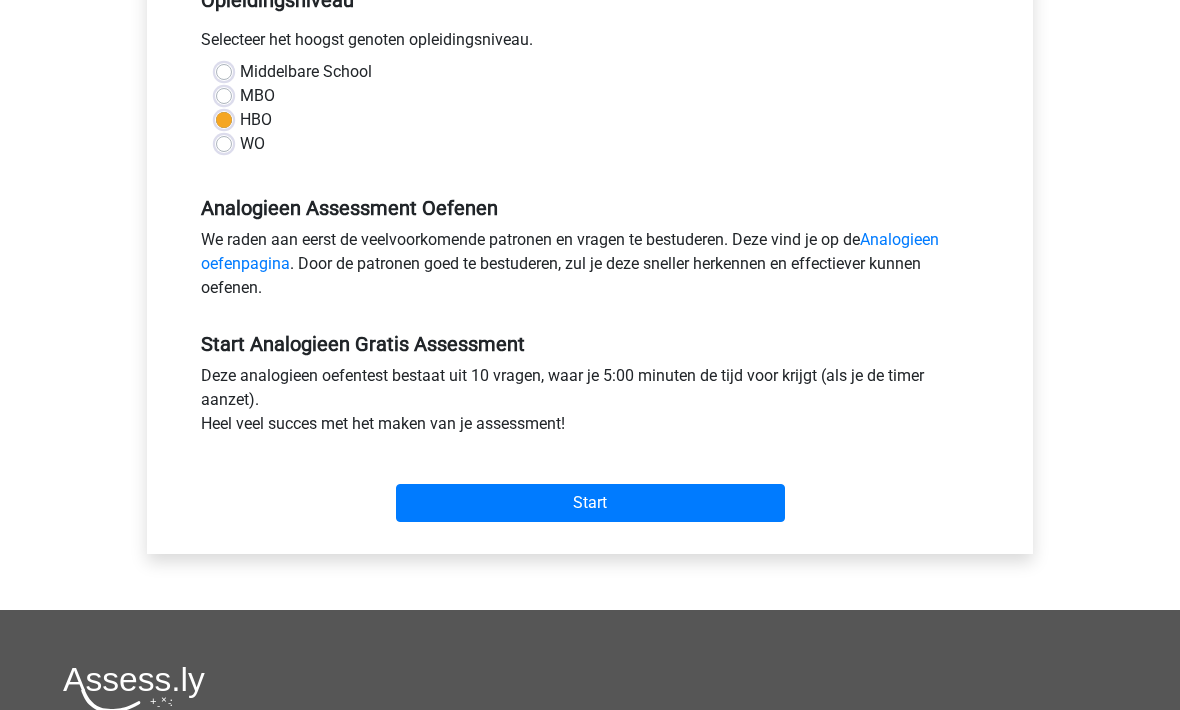 click on "Start" at bounding box center [590, 504] 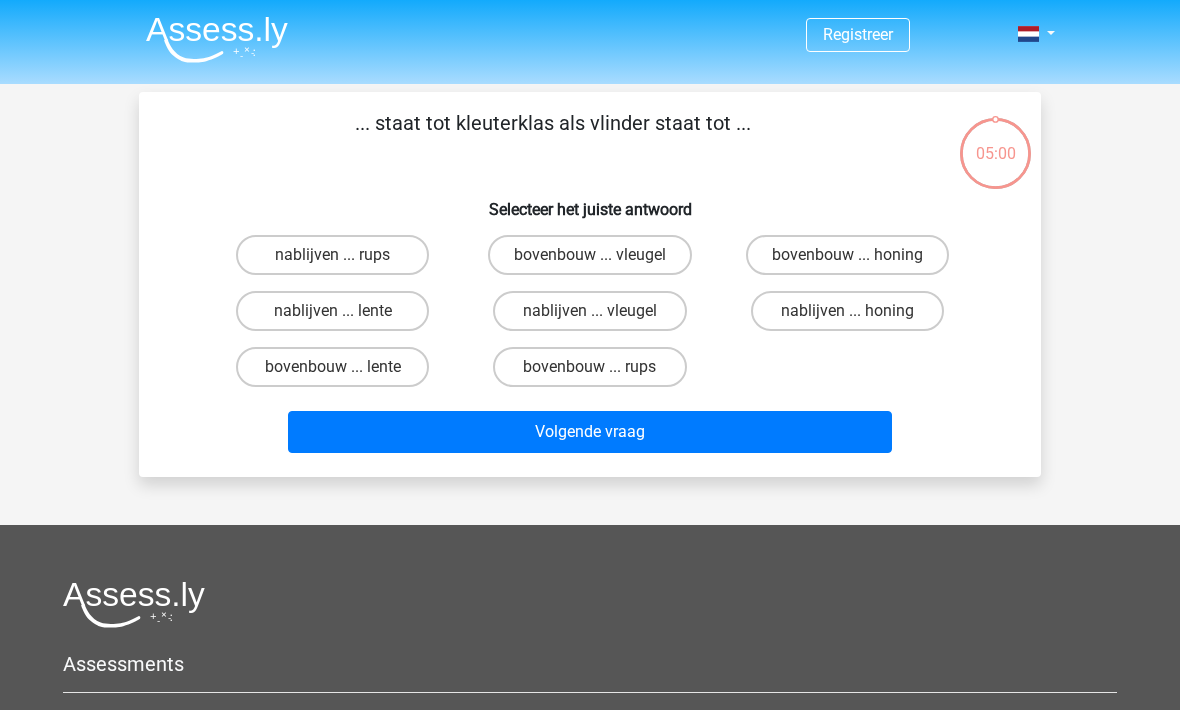 scroll, scrollTop: 0, scrollLeft: 0, axis: both 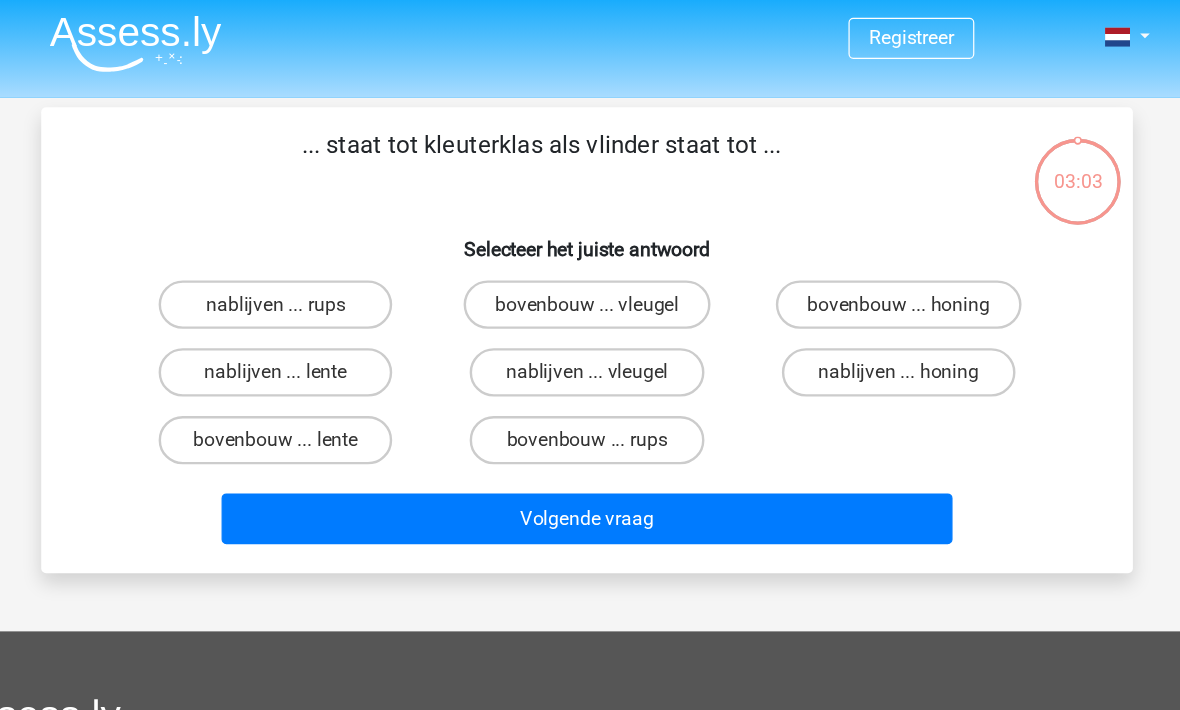 click on "bovenbouw ... rups" at bounding box center (589, 367) 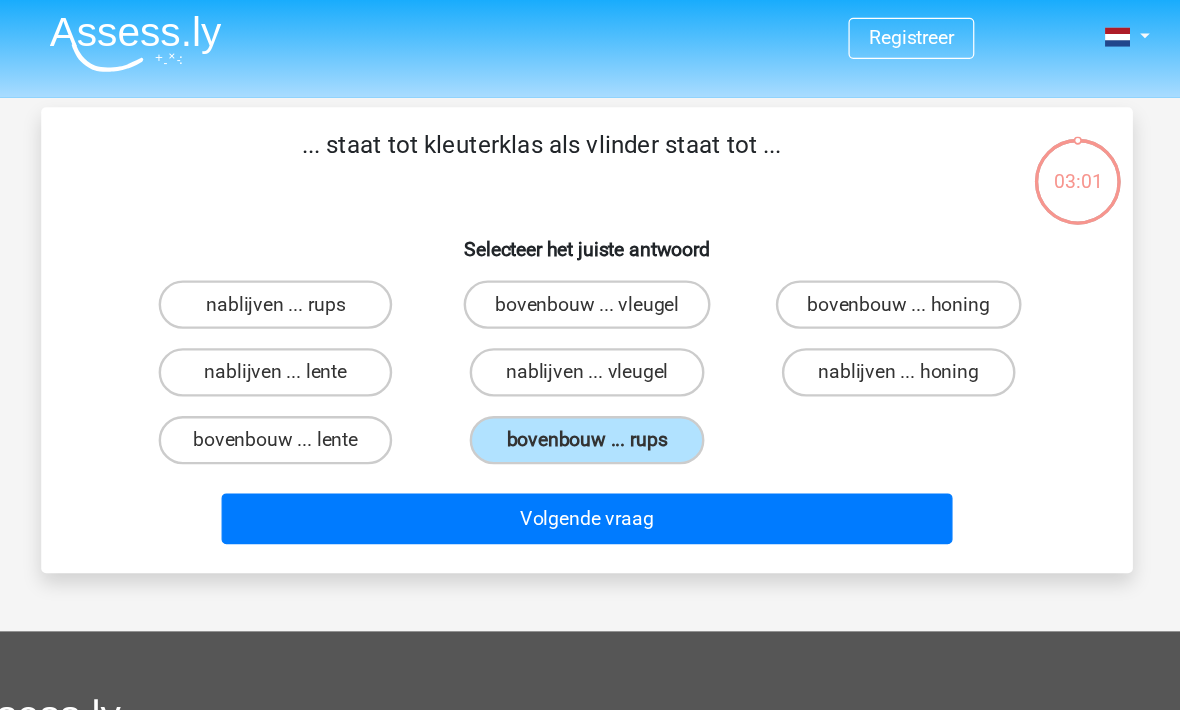 click on "Volgende vraag" at bounding box center (590, 432) 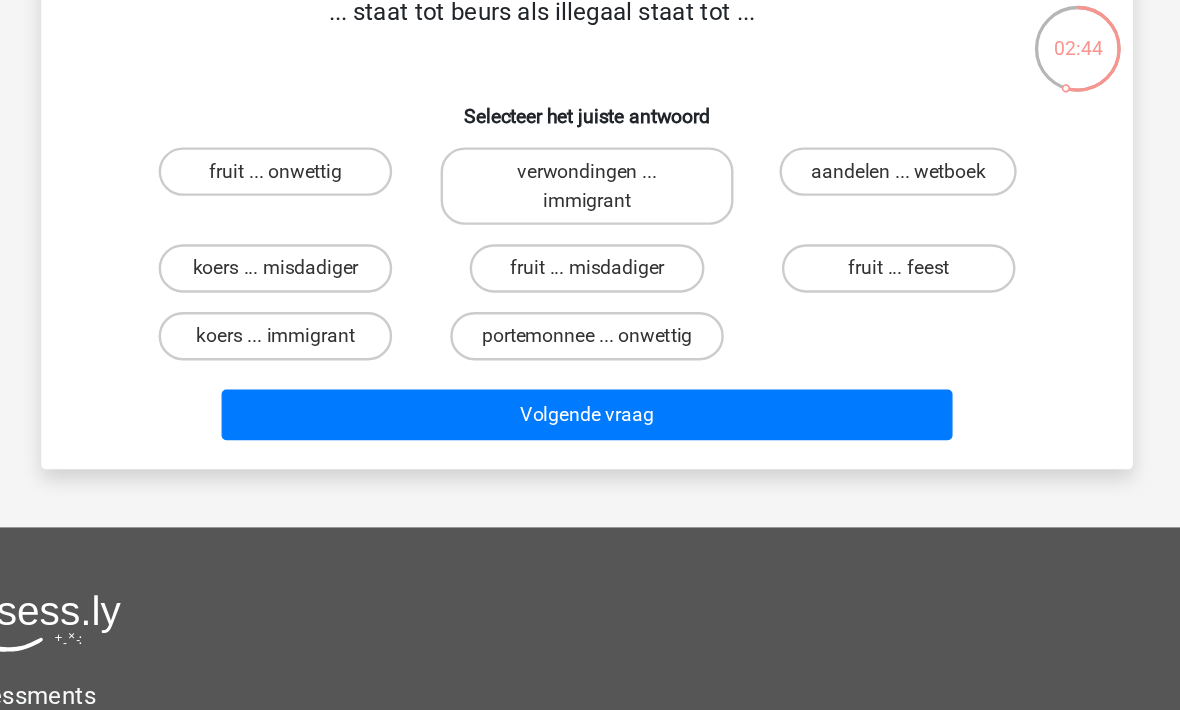 scroll, scrollTop: 43, scrollLeft: 0, axis: vertical 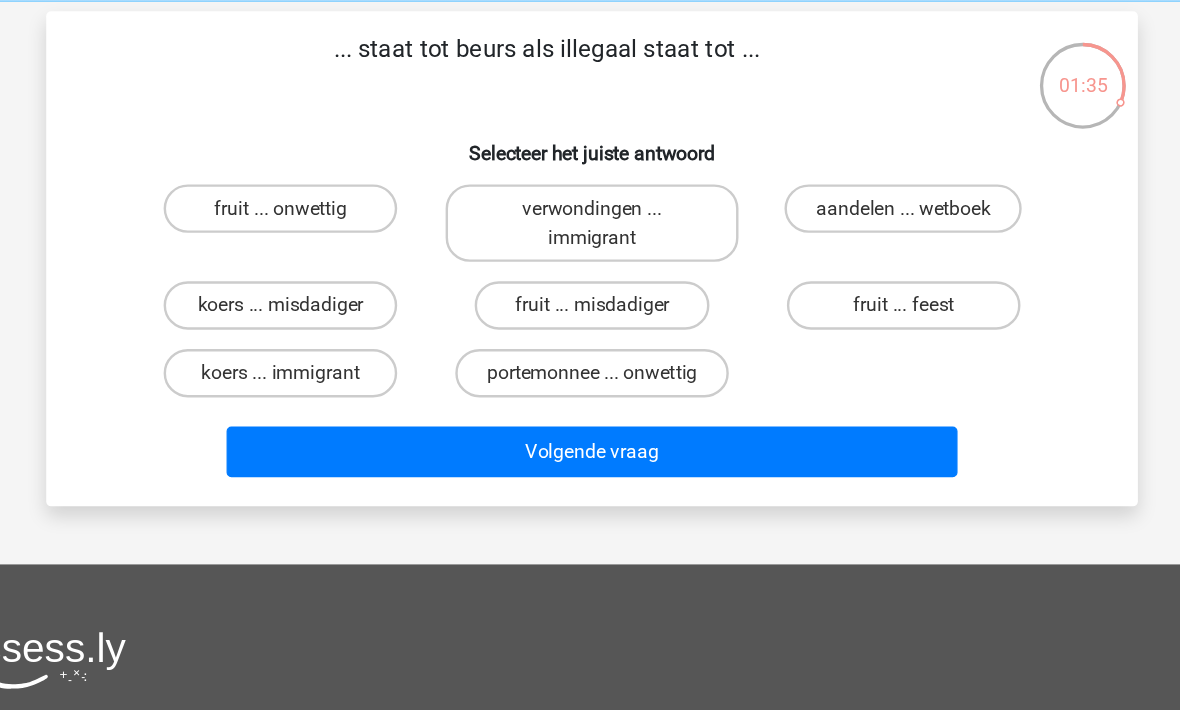 click on "koers ... immigrant" at bounding box center [332, 348] 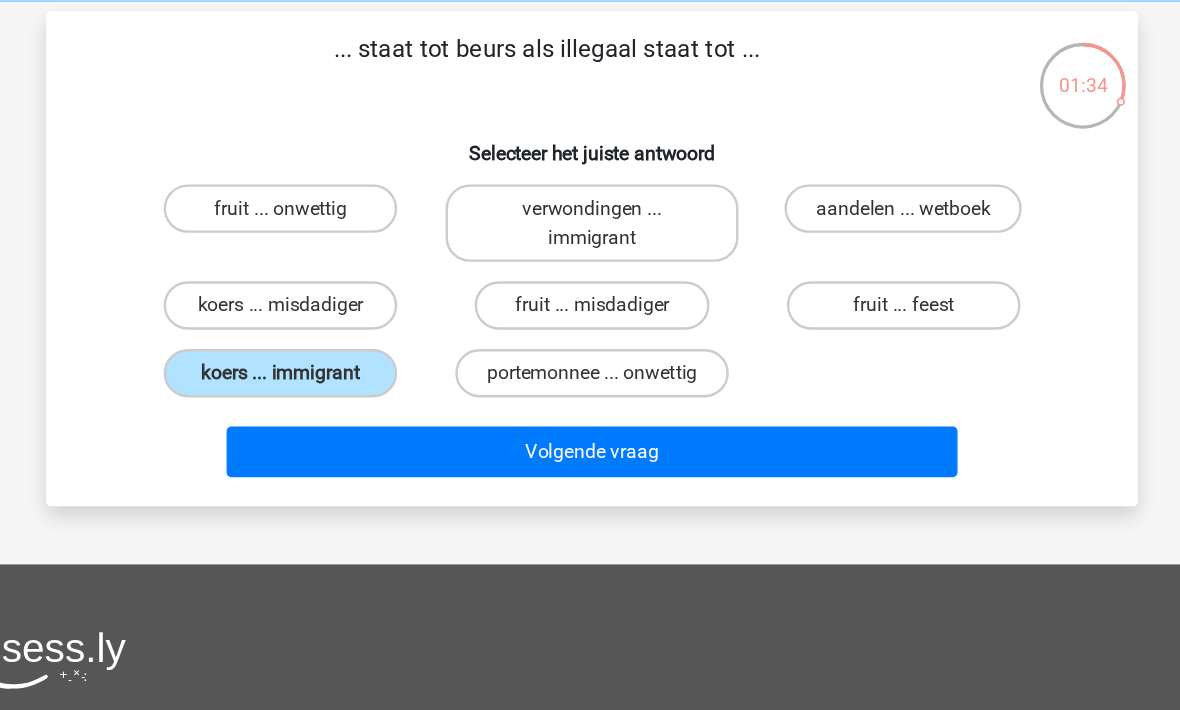 click on "Volgende vraag" at bounding box center [590, 413] 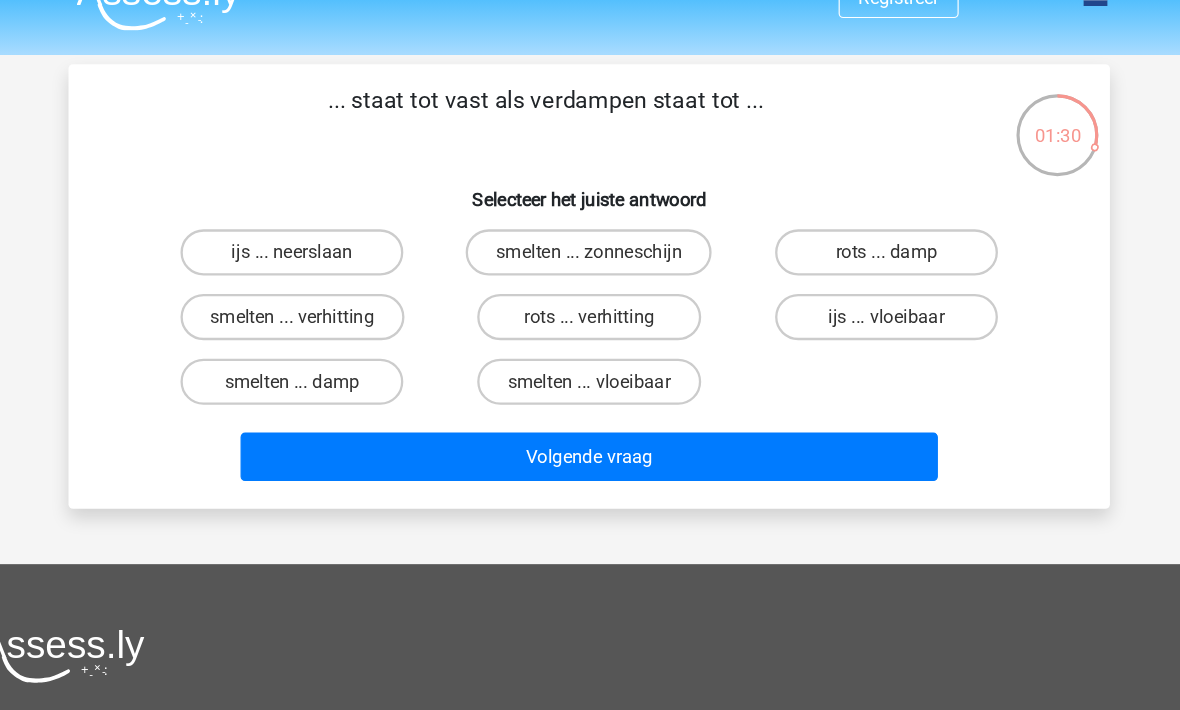 scroll, scrollTop: 31, scrollLeft: 0, axis: vertical 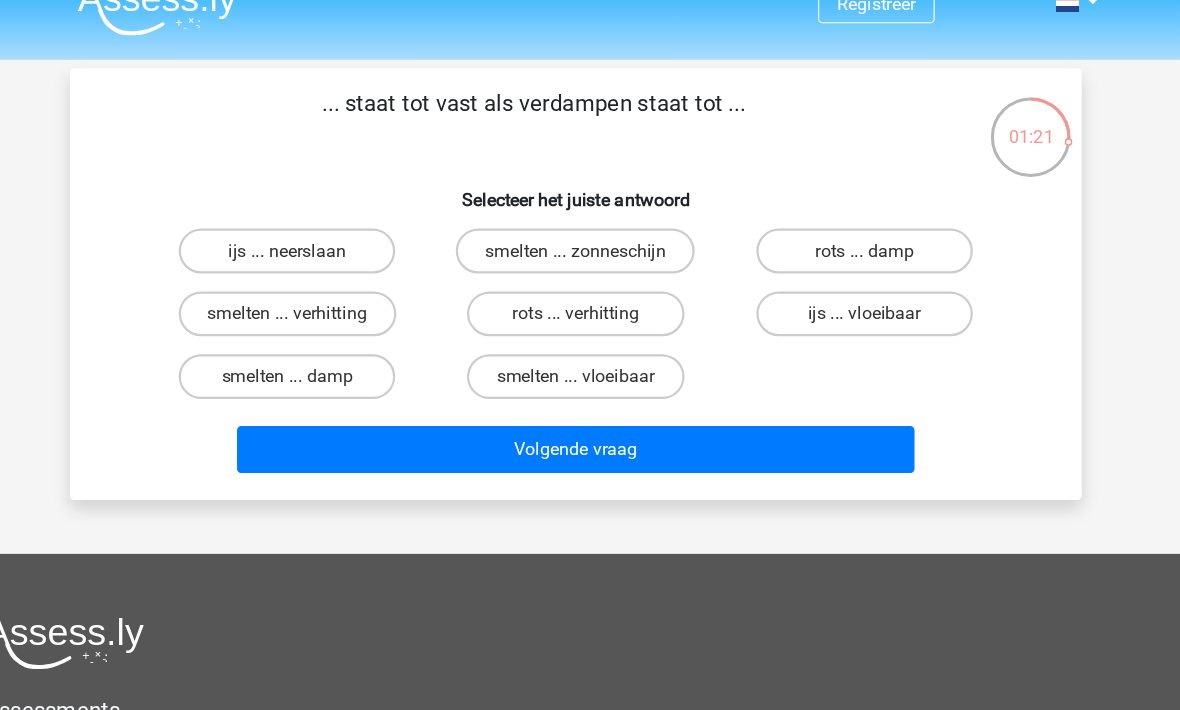 click on "smelten ... damp" at bounding box center (332, 336) 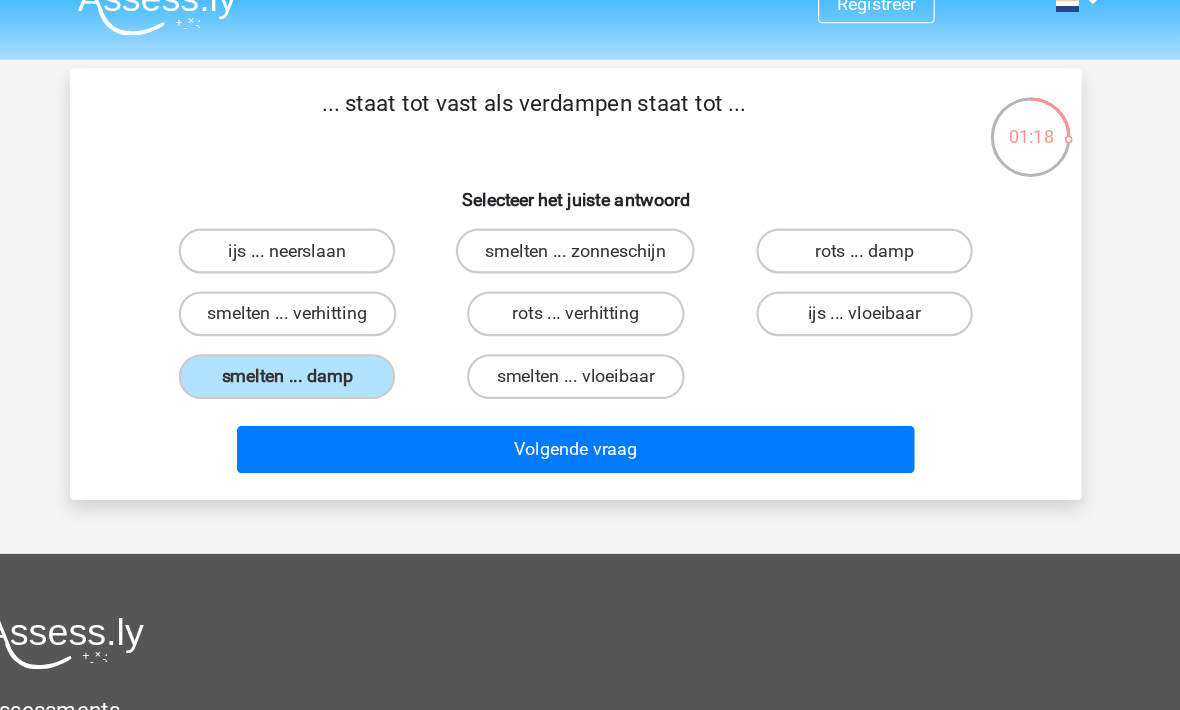 click on "Volgende vraag" at bounding box center [590, 401] 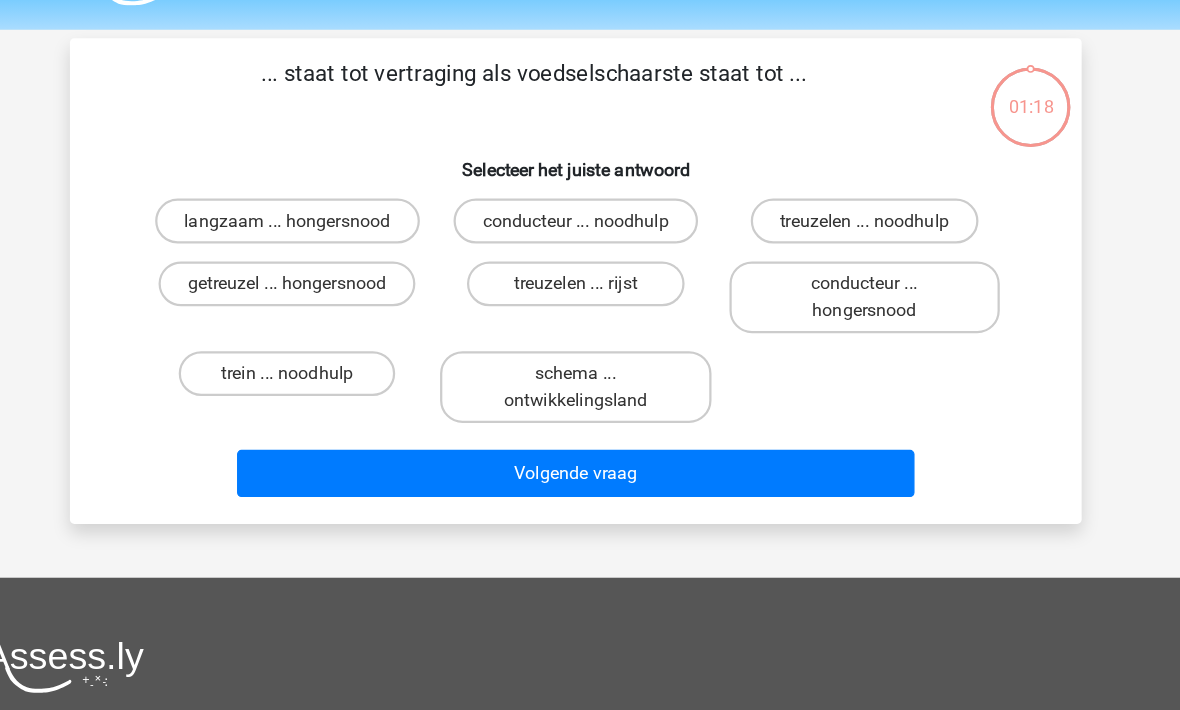 scroll, scrollTop: 73, scrollLeft: 0, axis: vertical 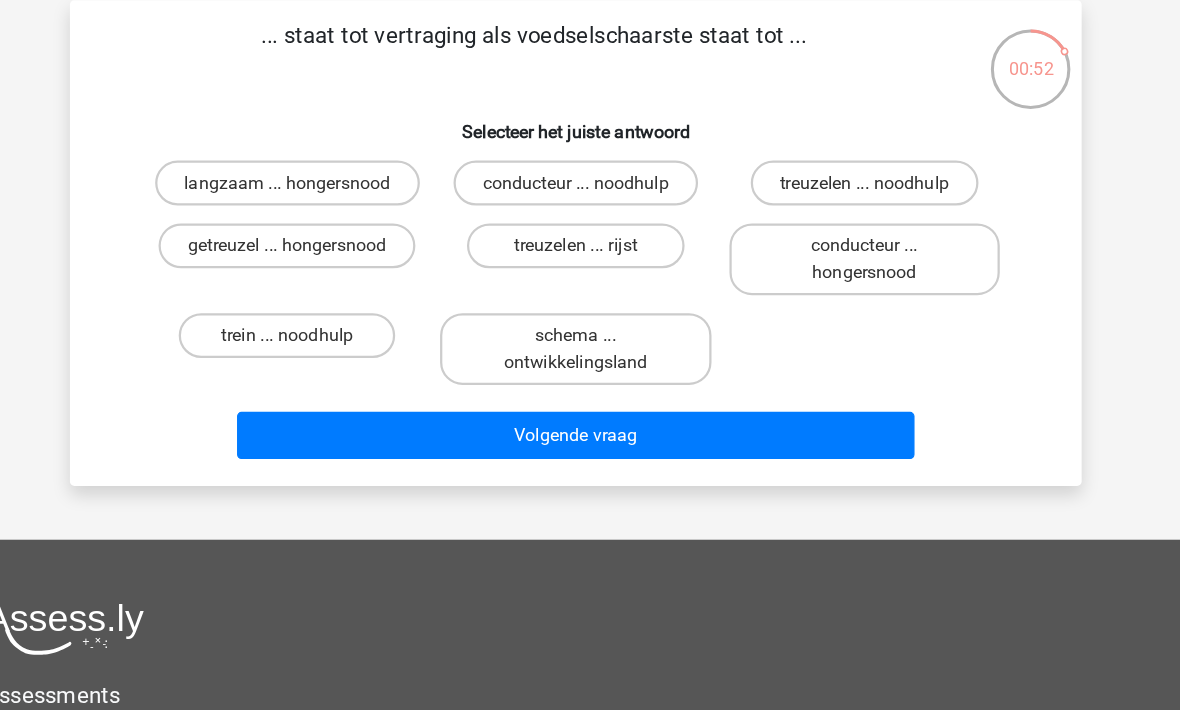 click on "langzaam ... hongersnood" at bounding box center [333, 182] 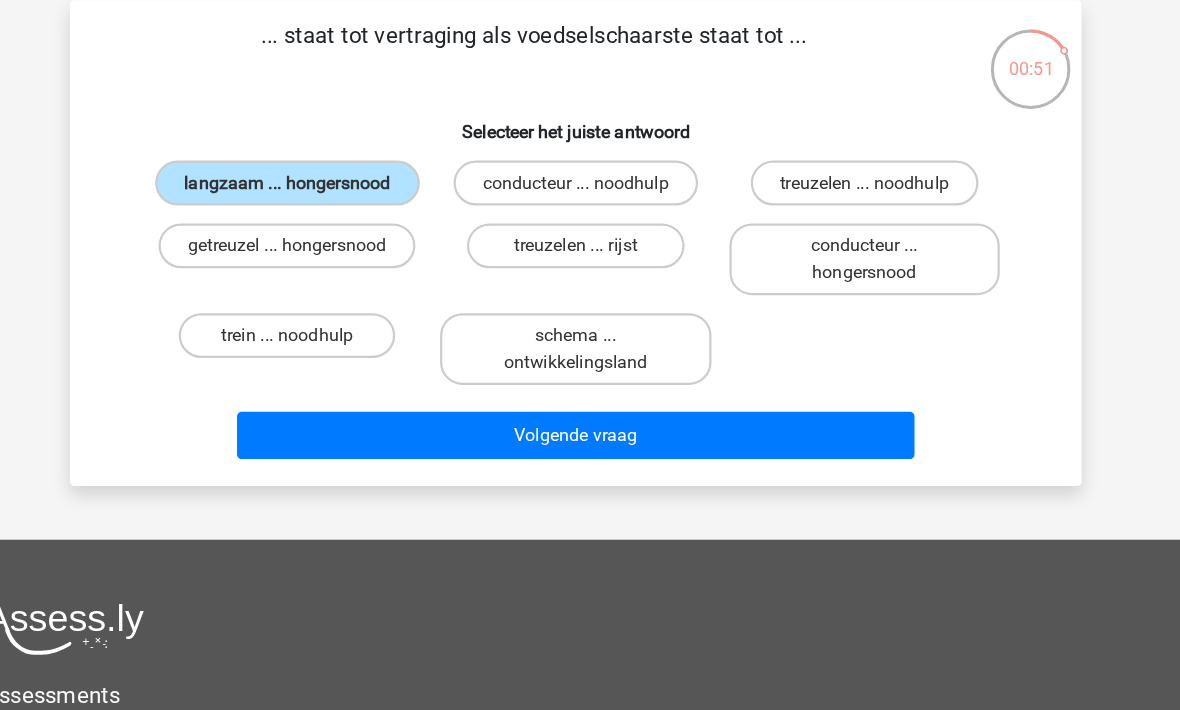 click on "Volgende vraag" at bounding box center [590, 407] 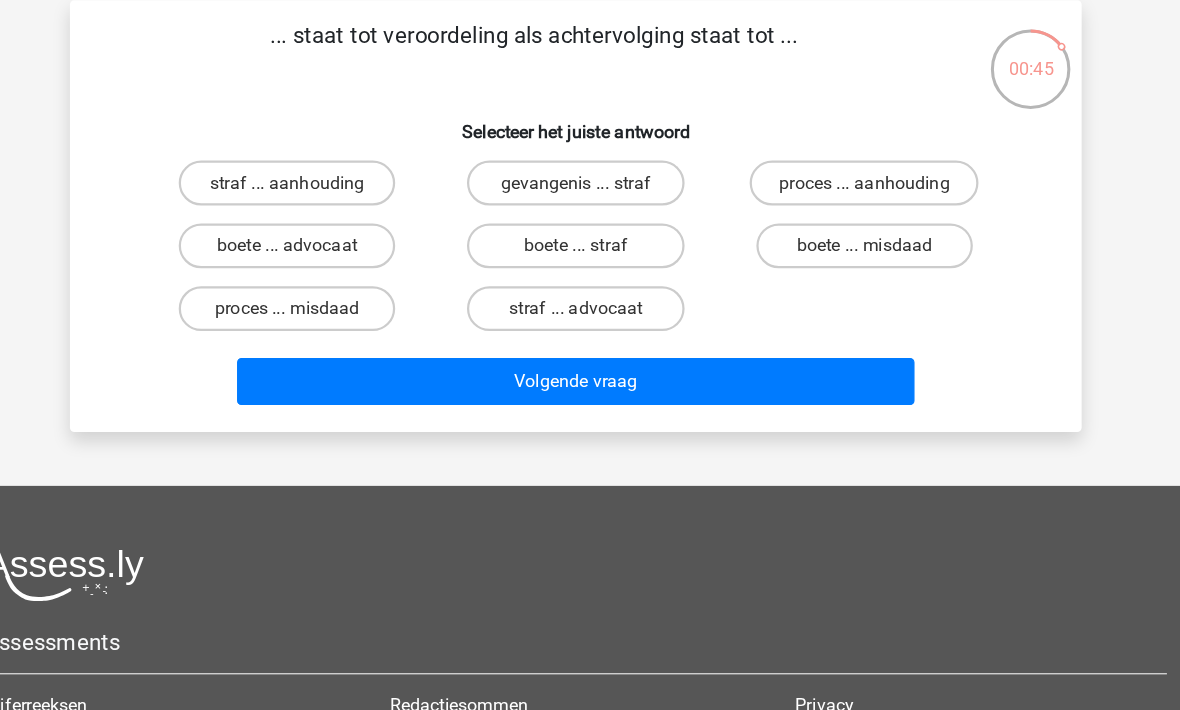 click on "boete ... straf" at bounding box center (589, 238) 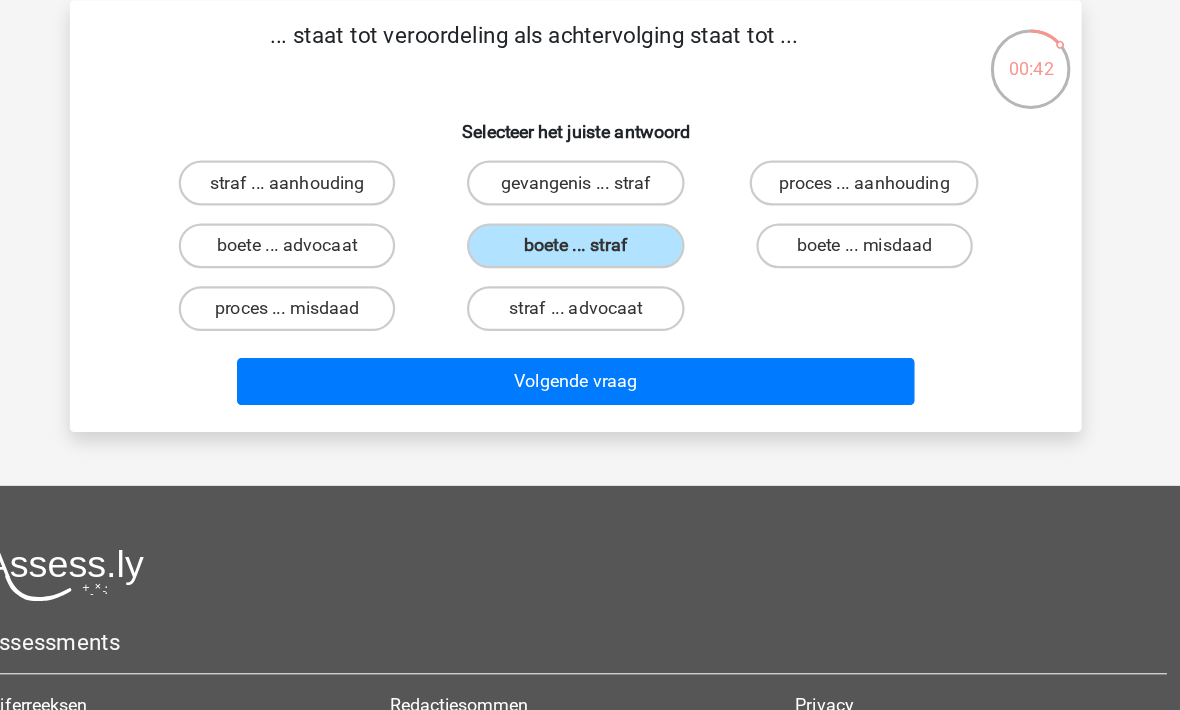click on "gevangenis ... straf" at bounding box center [589, 182] 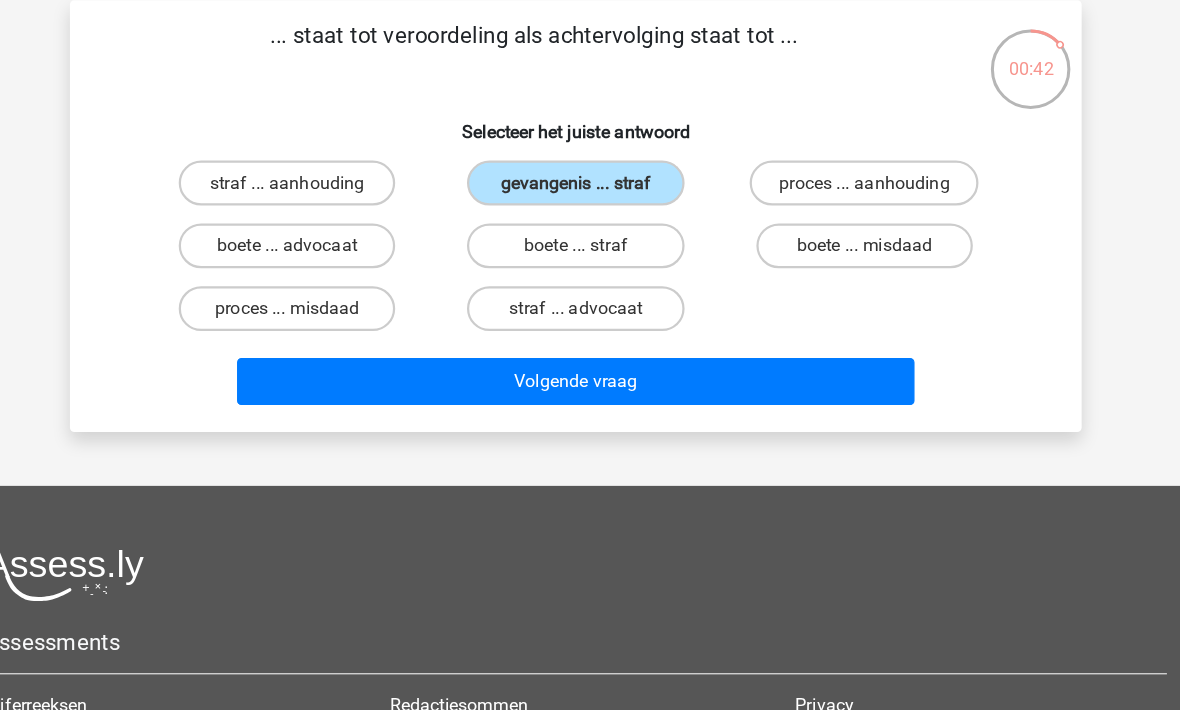 click on "Volgende vraag" at bounding box center (590, 359) 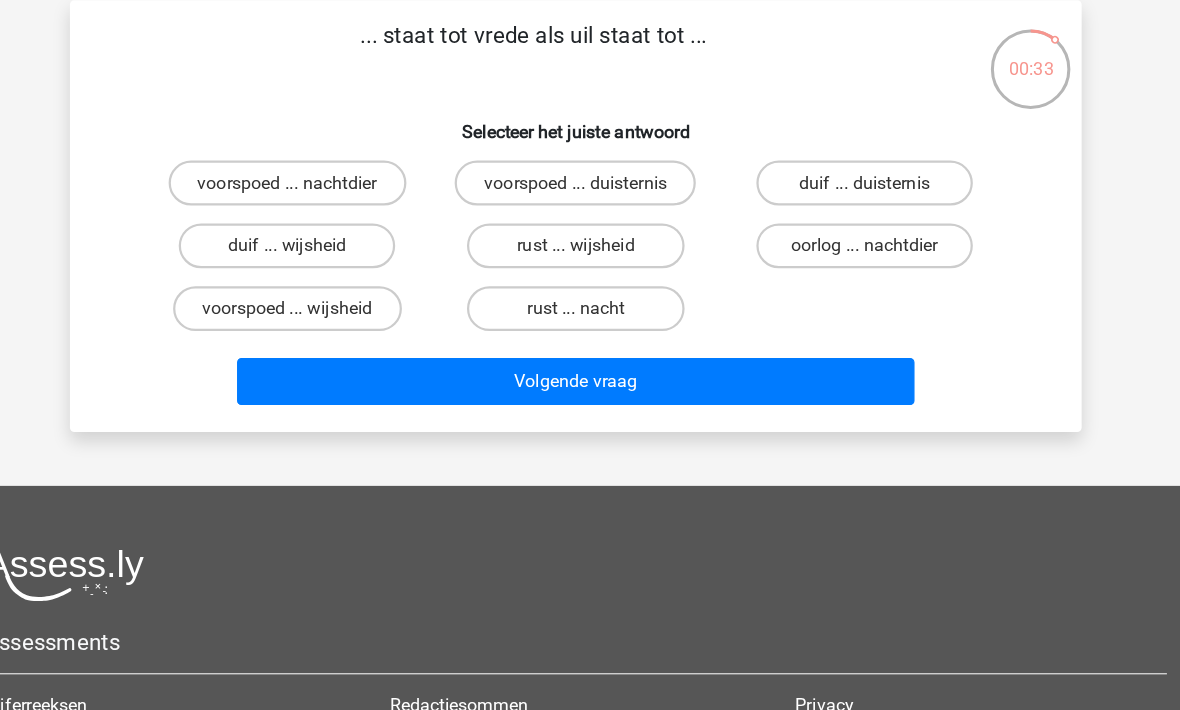 click on "rust ... wijsheid" at bounding box center [589, 238] 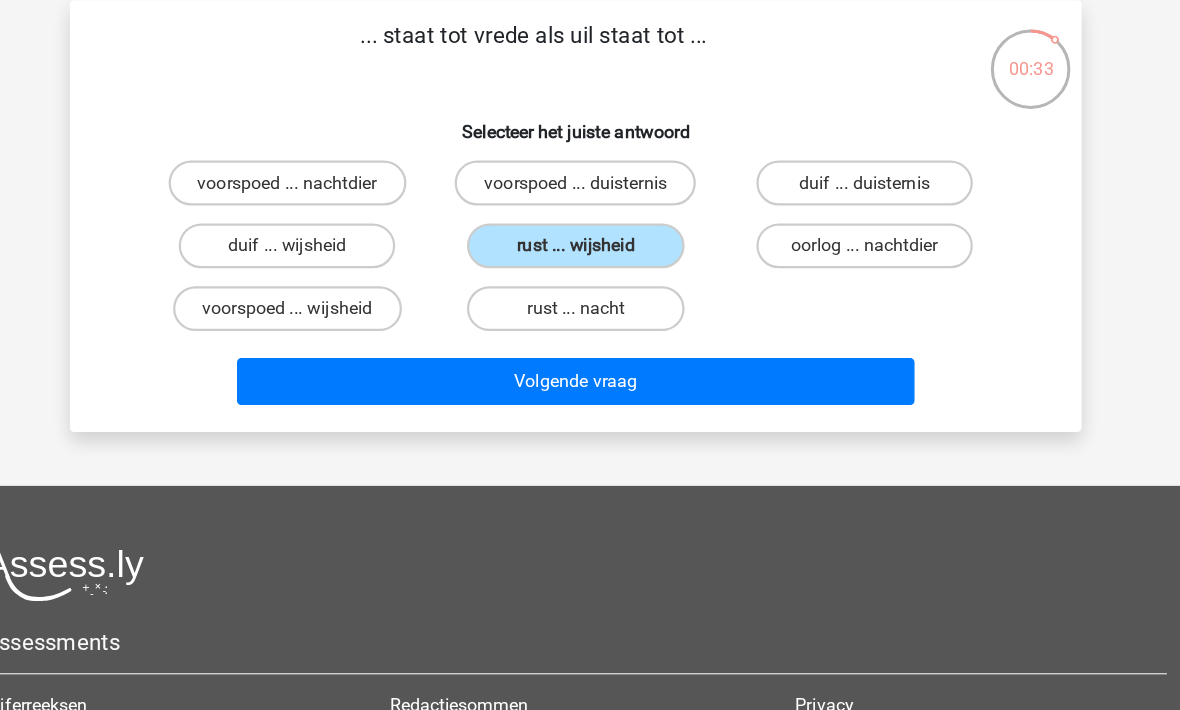 click on "Volgende vraag" at bounding box center (590, 359) 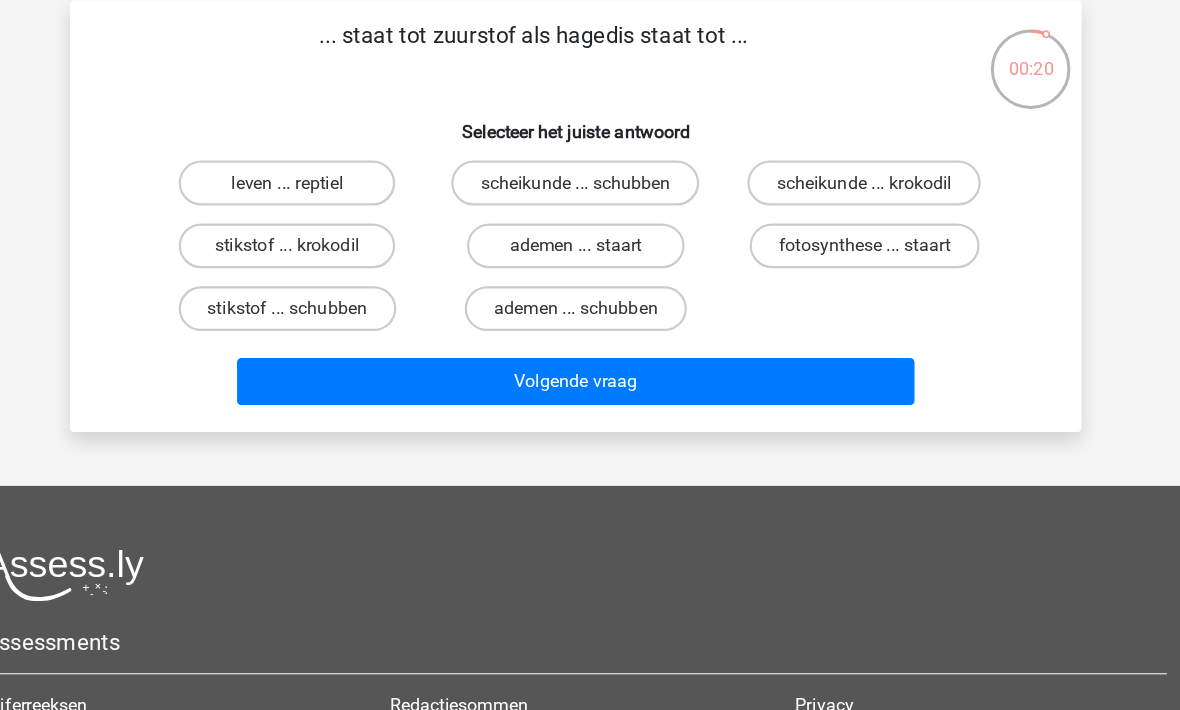 click on "leven ... reptiel" at bounding box center (332, 182) 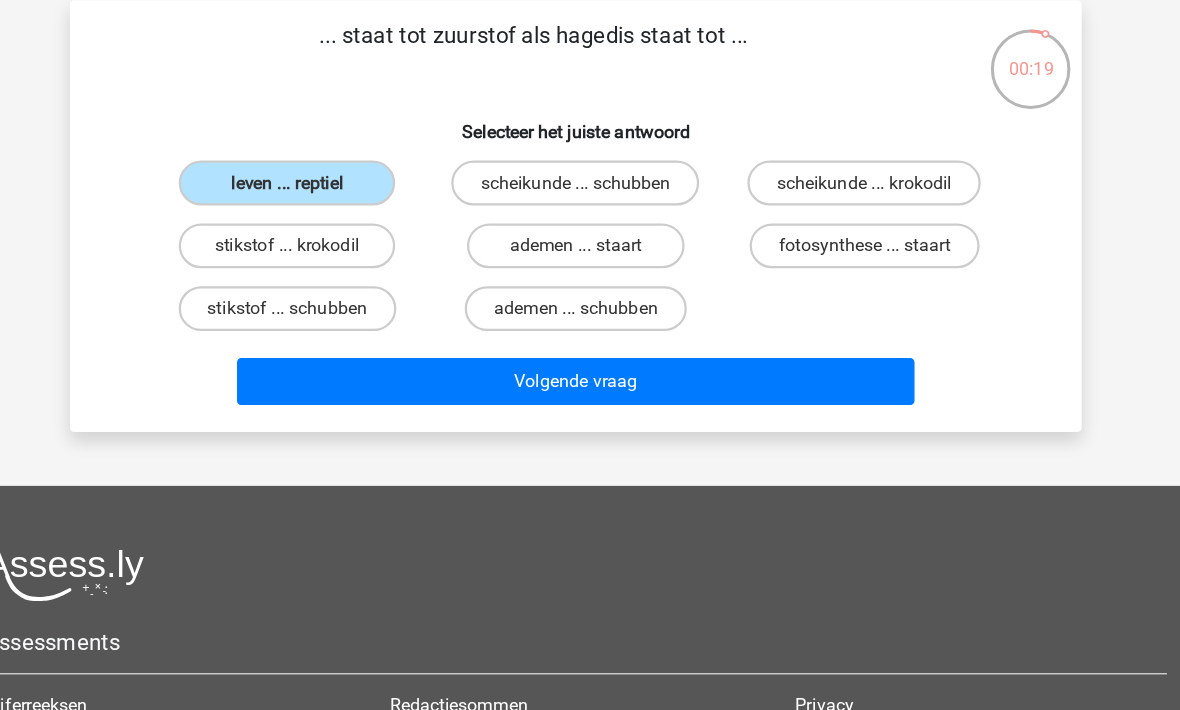 click on "Volgende vraag" at bounding box center (590, 359) 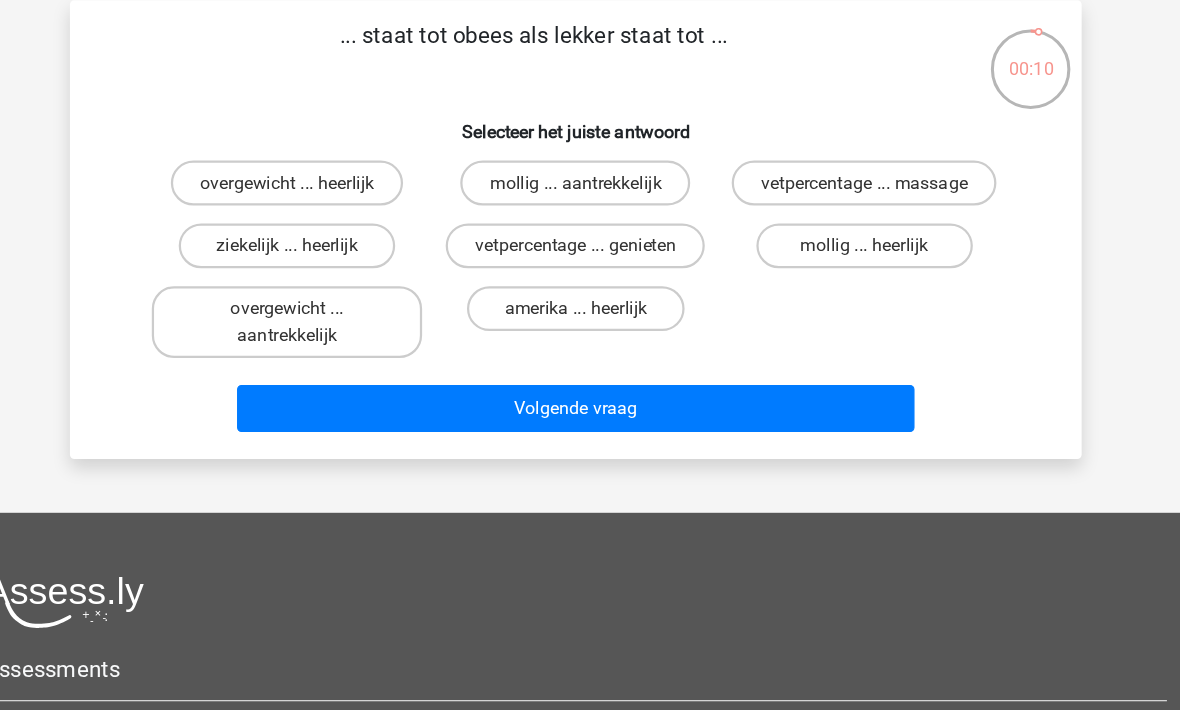 click on "overgewicht ... heerlijk" at bounding box center (332, 182) 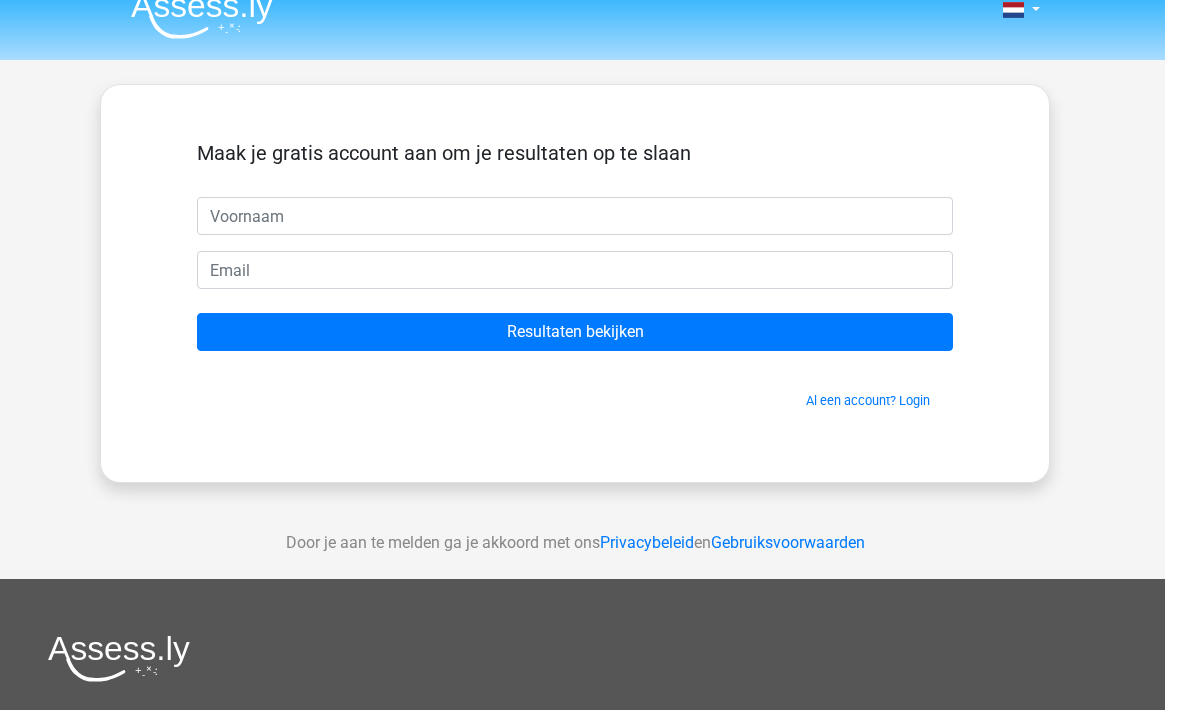scroll, scrollTop: 38, scrollLeft: 0, axis: vertical 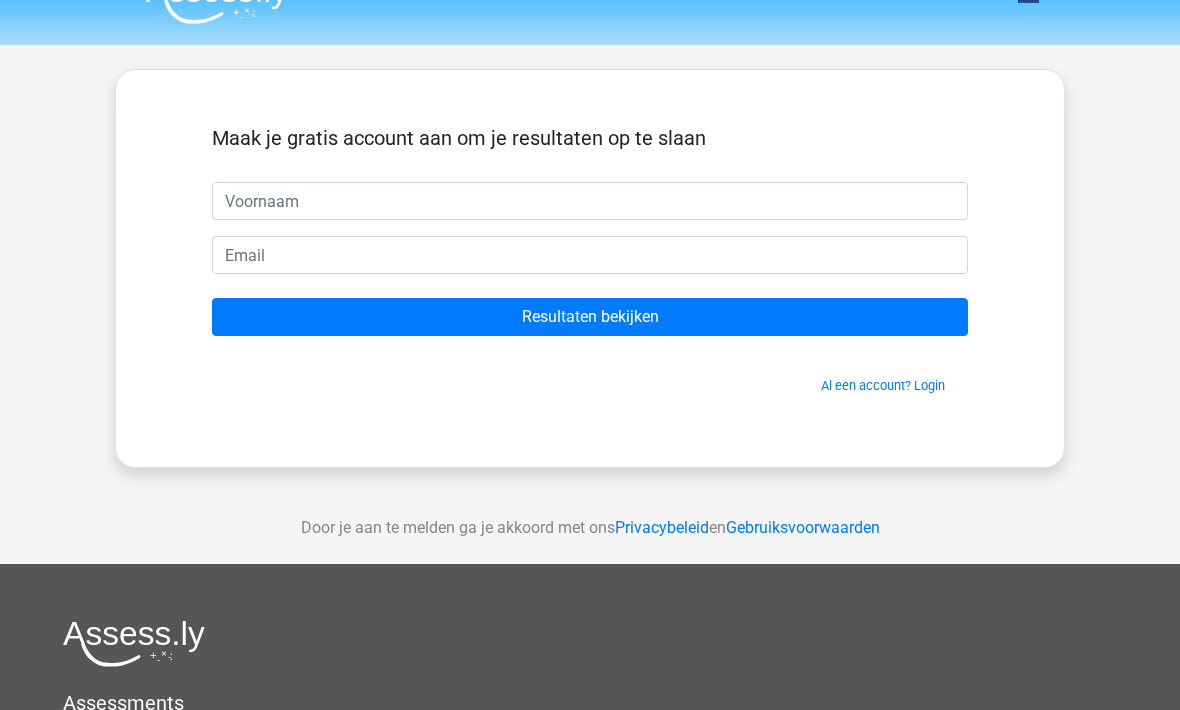 click at bounding box center (590, 202) 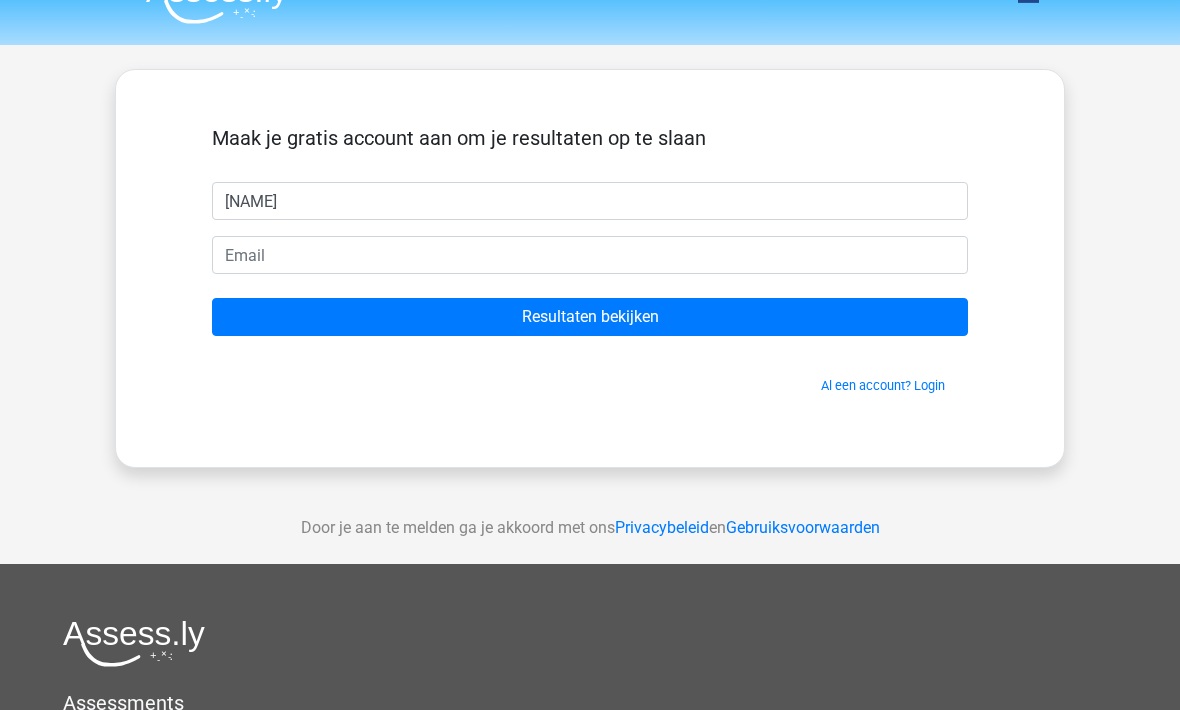 type on "[NAME]" 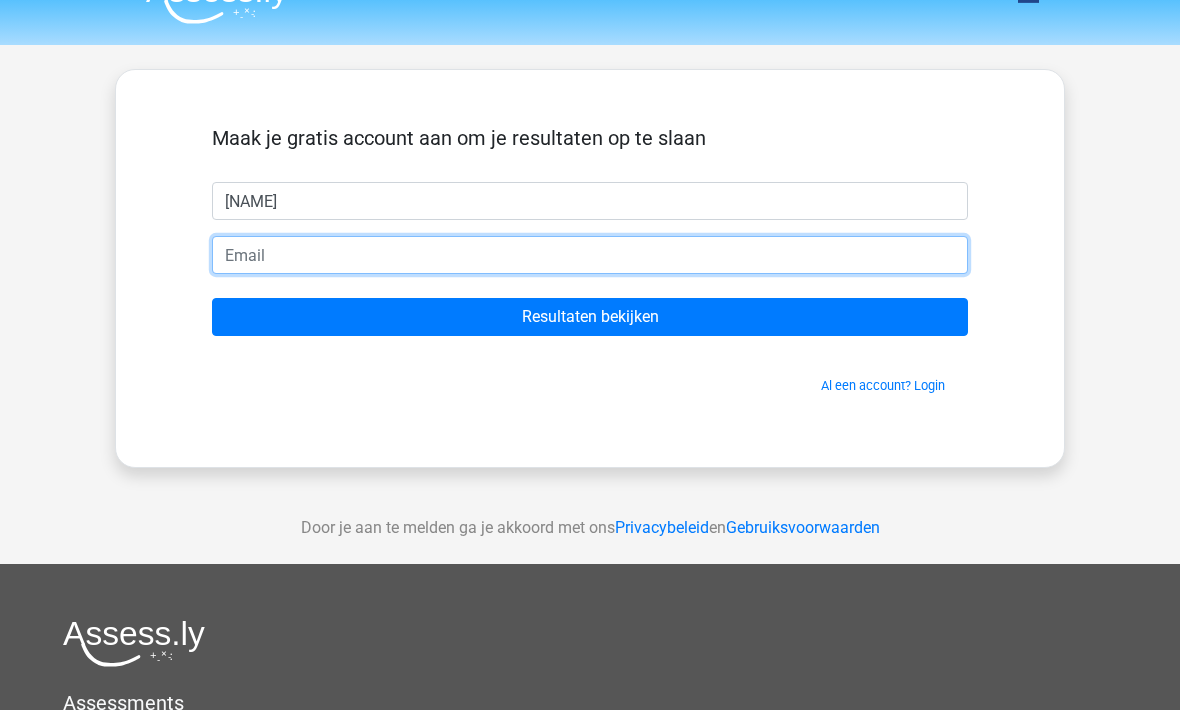 click at bounding box center (590, 256) 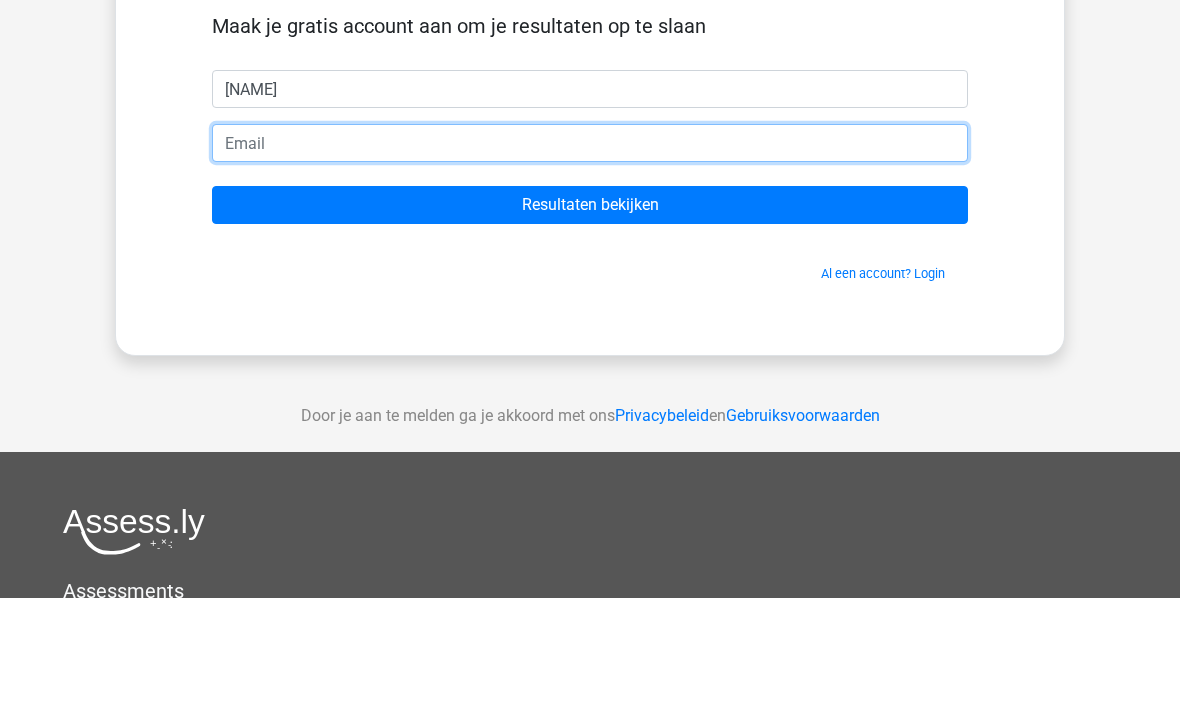 type on "serafs-haarlok-5@icloud.com" 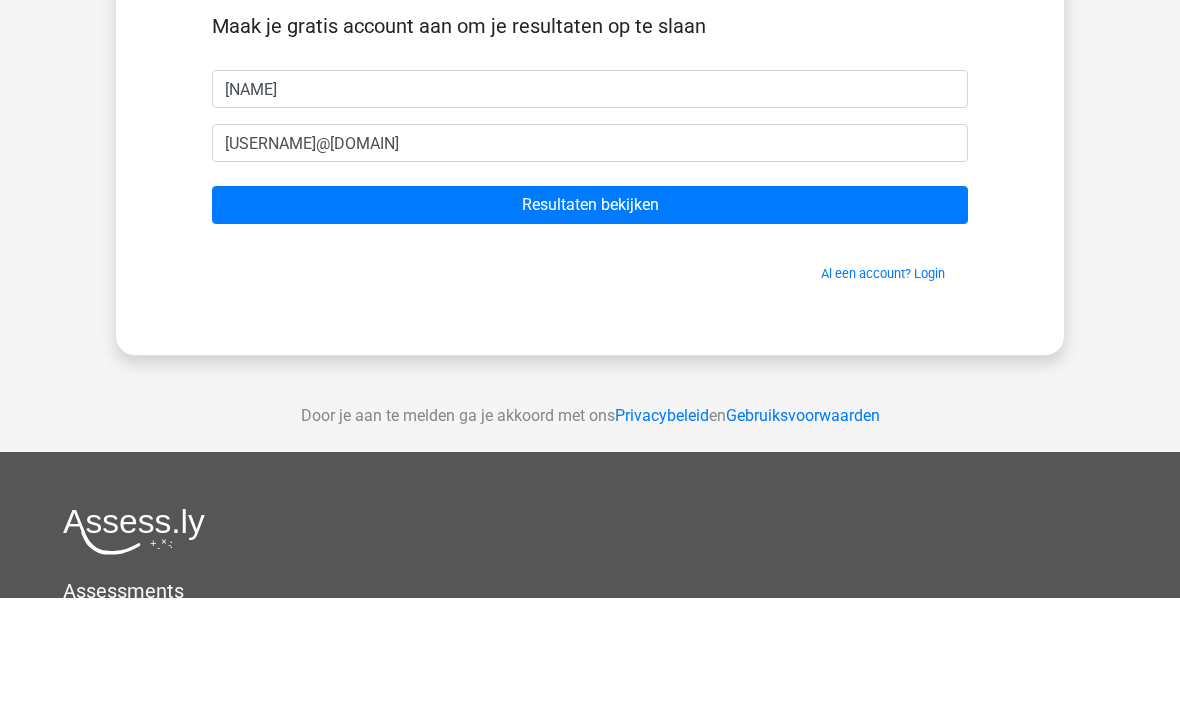 scroll, scrollTop: 151, scrollLeft: 0, axis: vertical 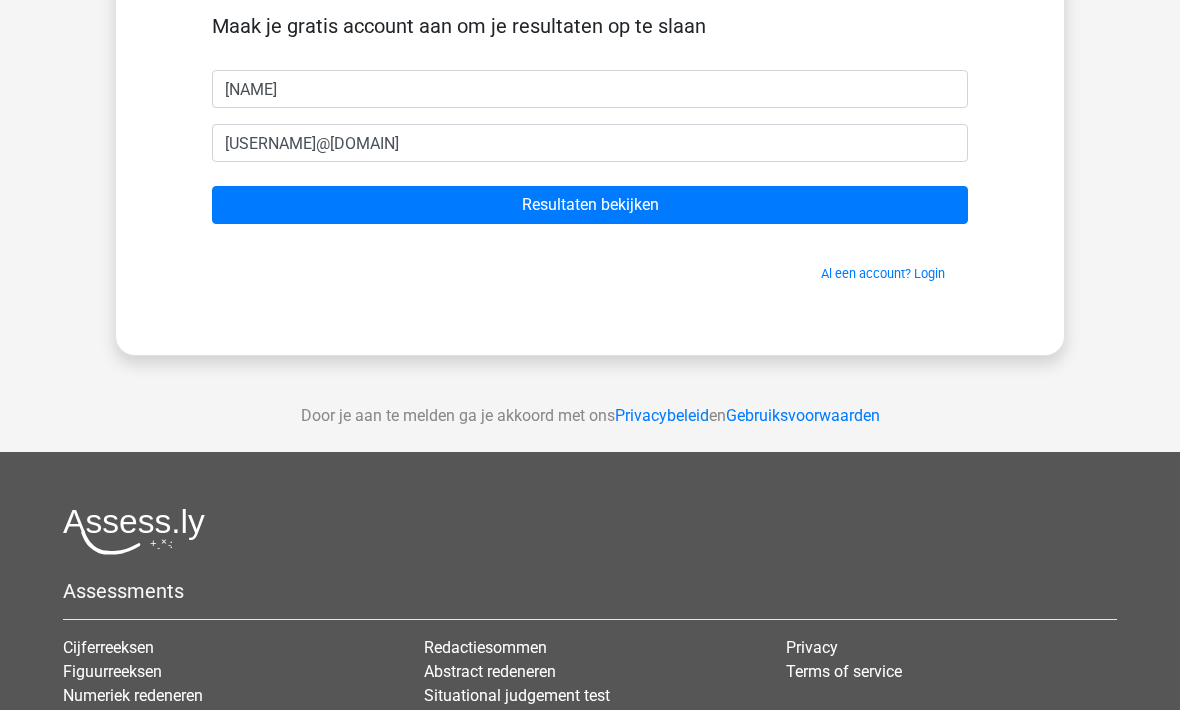 click on "Resultaten bekijken" at bounding box center [590, 205] 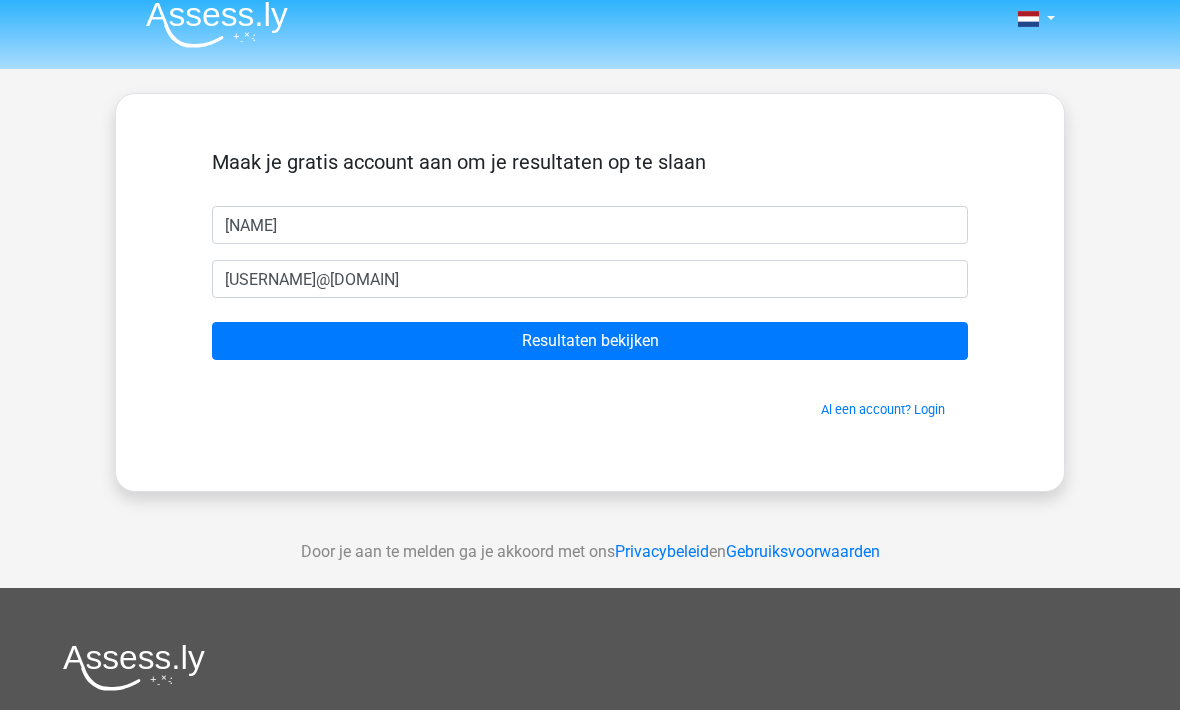 scroll, scrollTop: 0, scrollLeft: 0, axis: both 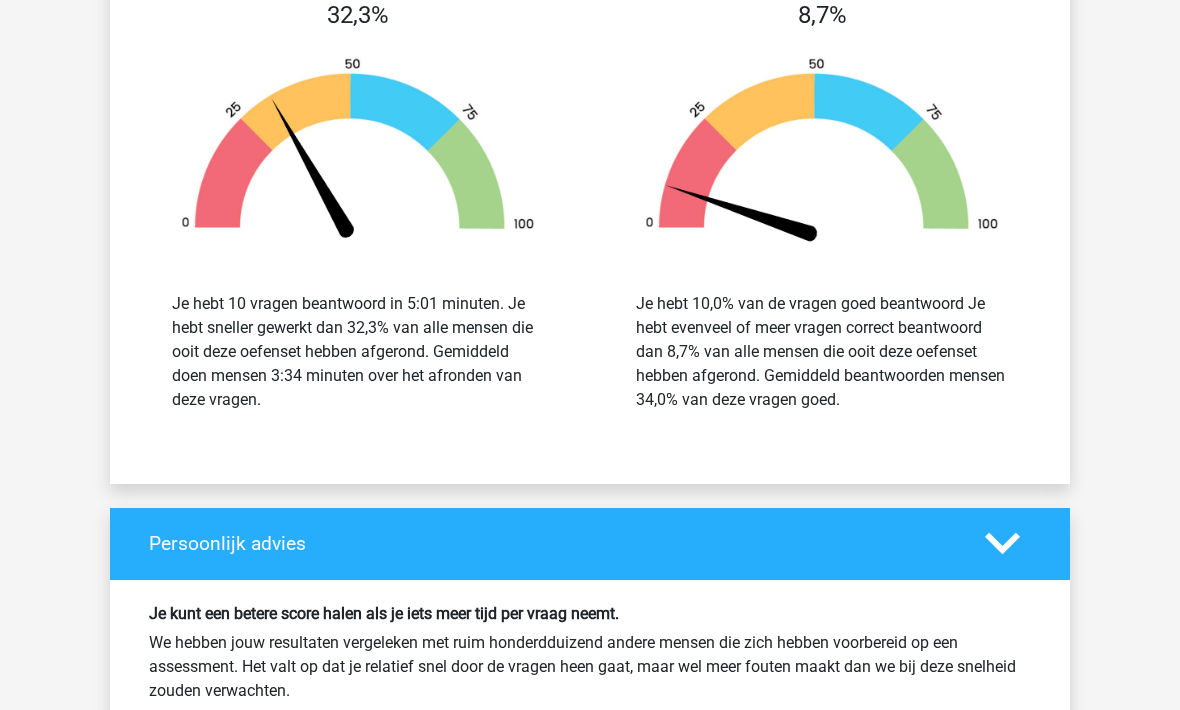click on "Je hebt
10
vragen beantwoord in 5:01 minuten.
Je hebt sneller gewerkt dan 32,3%
van alle mensen die ooit deze oefenset hebben afgerond. Gemiddeld doen mensen
3:34 minuten over het afronden van deze vragen." at bounding box center (358, 352) 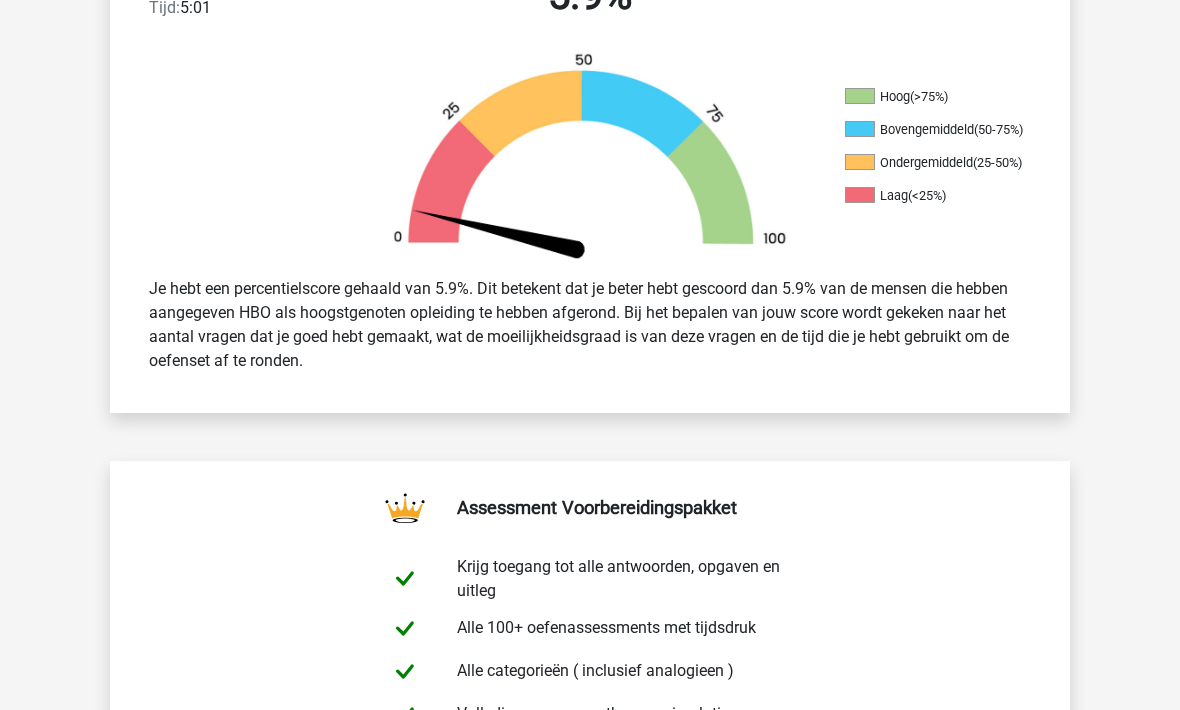 scroll, scrollTop: 0, scrollLeft: 0, axis: both 